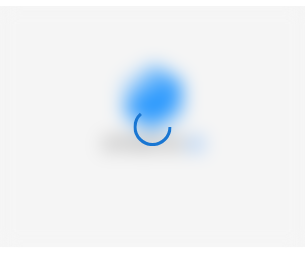 scroll, scrollTop: 0, scrollLeft: 0, axis: both 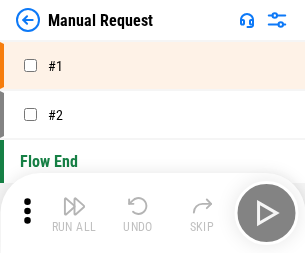 click at bounding box center (74, 206) 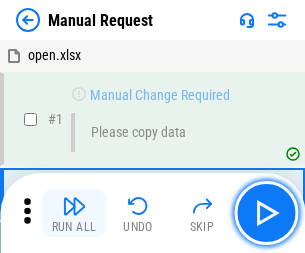 scroll, scrollTop: 68, scrollLeft: 0, axis: vertical 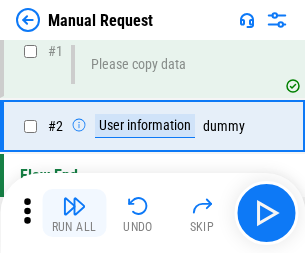 click at bounding box center [74, 206] 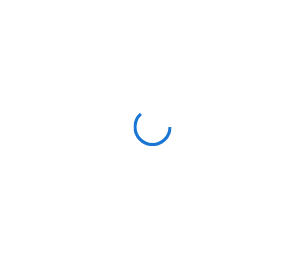 scroll, scrollTop: 0, scrollLeft: 0, axis: both 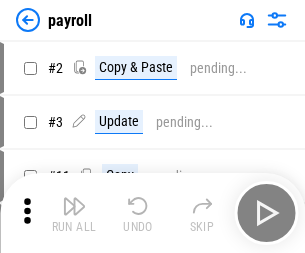 click at bounding box center [74, 206] 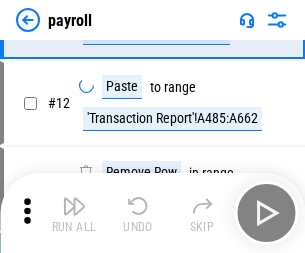scroll, scrollTop: 247, scrollLeft: 0, axis: vertical 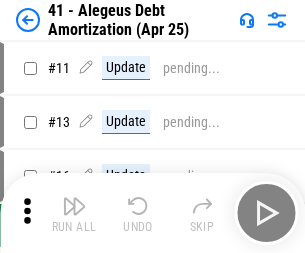 click at bounding box center [74, 206] 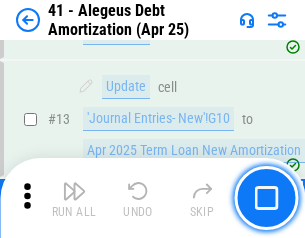 scroll, scrollTop: 247, scrollLeft: 0, axis: vertical 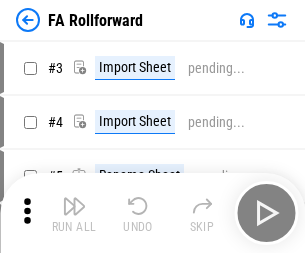 click at bounding box center [74, 206] 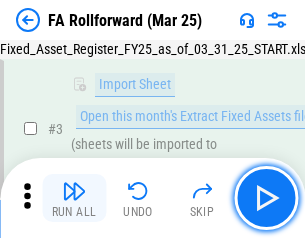 scroll, scrollTop: 184, scrollLeft: 0, axis: vertical 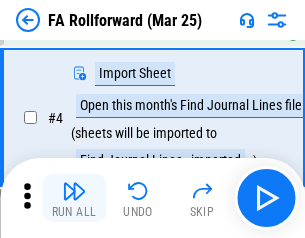 click at bounding box center (74, 191) 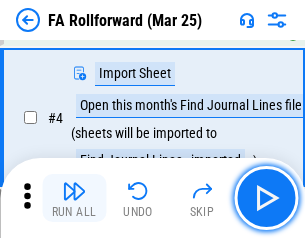 scroll, scrollTop: 313, scrollLeft: 0, axis: vertical 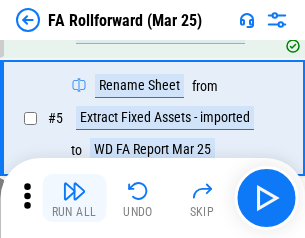 click at bounding box center [74, 191] 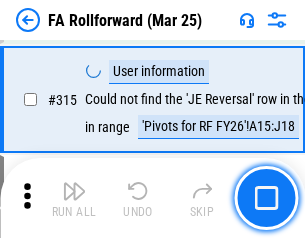 scroll, scrollTop: 9517, scrollLeft: 0, axis: vertical 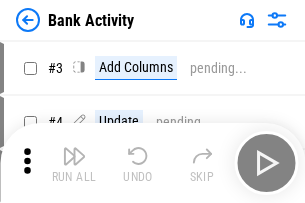 click at bounding box center (74, 156) 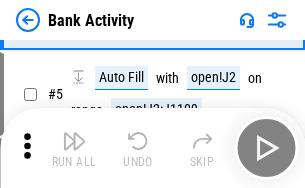 scroll, scrollTop: 106, scrollLeft: 0, axis: vertical 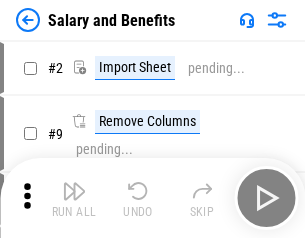 click at bounding box center (74, 191) 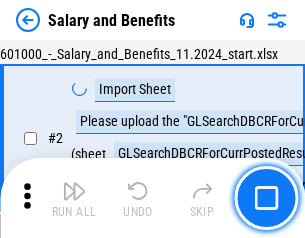 scroll, scrollTop: 145, scrollLeft: 0, axis: vertical 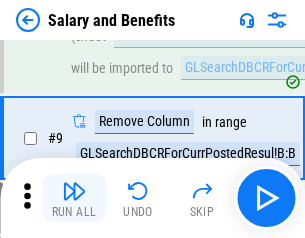 click at bounding box center (74, 191) 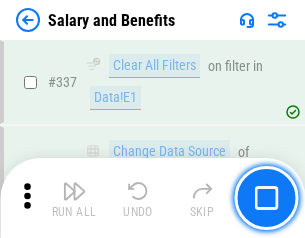 scroll, scrollTop: 9364, scrollLeft: 0, axis: vertical 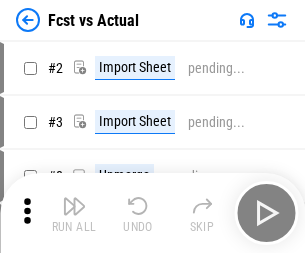 click at bounding box center (74, 206) 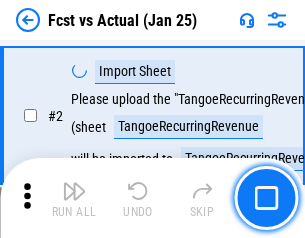 scroll, scrollTop: 187, scrollLeft: 0, axis: vertical 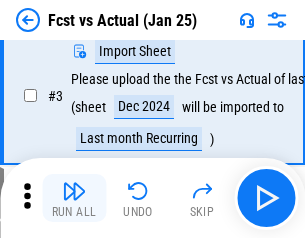 click at bounding box center [74, 191] 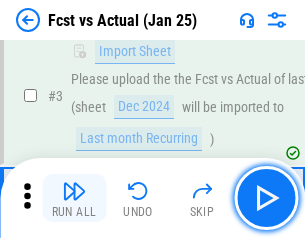 scroll, scrollTop: 300, scrollLeft: 0, axis: vertical 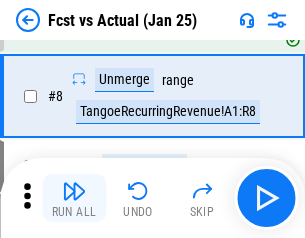 click at bounding box center (74, 191) 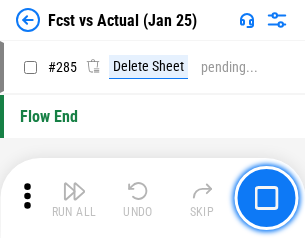 scroll, scrollTop: 9465, scrollLeft: 0, axis: vertical 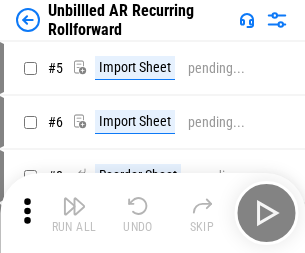 click at bounding box center [74, 206] 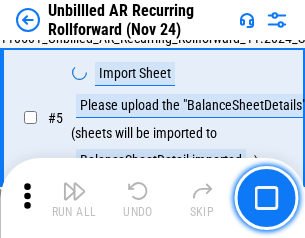 scroll, scrollTop: 188, scrollLeft: 0, axis: vertical 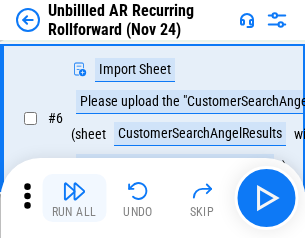 click at bounding box center (74, 191) 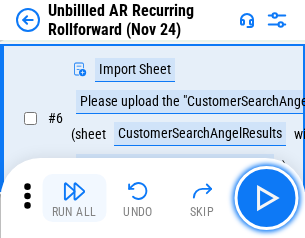 scroll, scrollTop: 322, scrollLeft: 0, axis: vertical 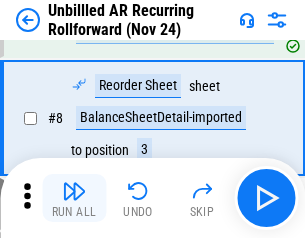 click at bounding box center [74, 191] 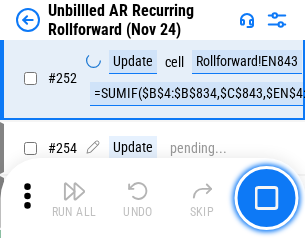 scroll, scrollTop: 6793, scrollLeft: 0, axis: vertical 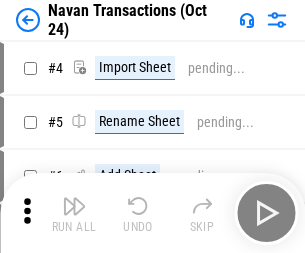 click at bounding box center (74, 206) 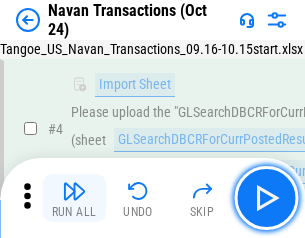 scroll, scrollTop: 172, scrollLeft: 0, axis: vertical 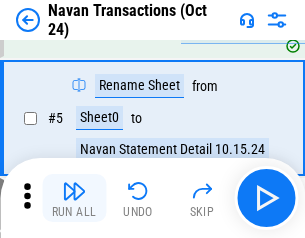 click at bounding box center [74, 191] 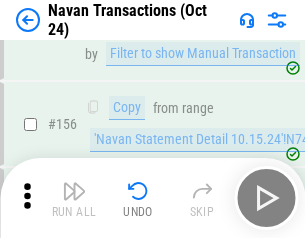 scroll, scrollTop: 6484, scrollLeft: 0, axis: vertical 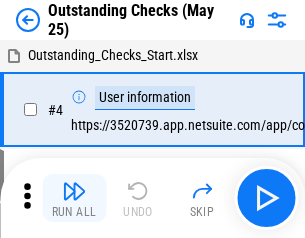 click at bounding box center [74, 191] 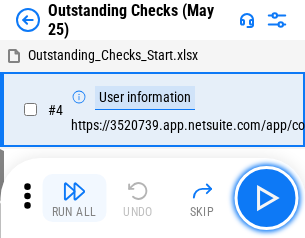 scroll, scrollTop: 209, scrollLeft: 0, axis: vertical 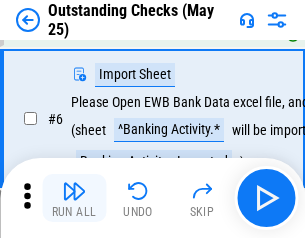 click at bounding box center [74, 191] 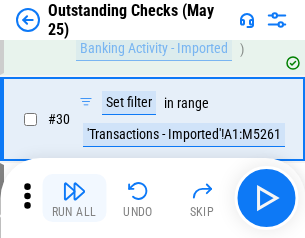 click at bounding box center (74, 191) 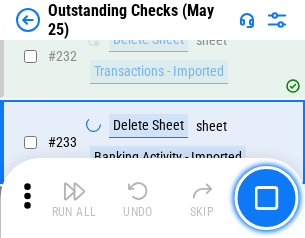 scroll, scrollTop: 6073, scrollLeft: 0, axis: vertical 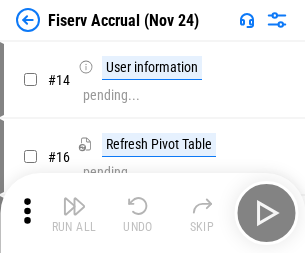 click at bounding box center [74, 206] 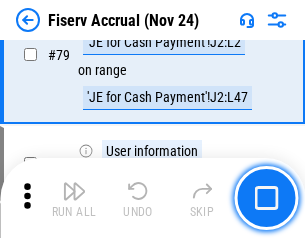 scroll, scrollTop: 2628, scrollLeft: 0, axis: vertical 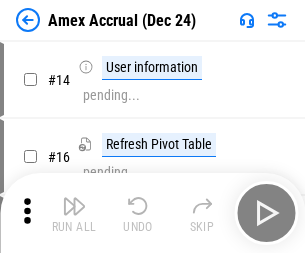 click at bounding box center [74, 206] 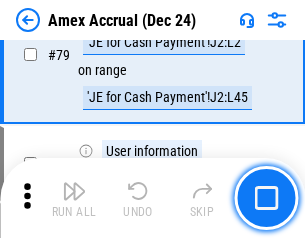 scroll, scrollTop: 2596, scrollLeft: 0, axis: vertical 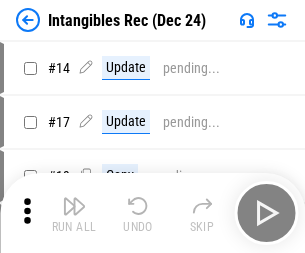 click at bounding box center [74, 206] 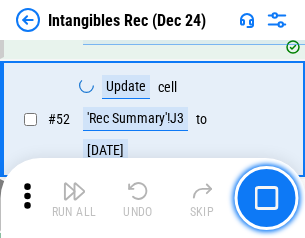 scroll, scrollTop: 779, scrollLeft: 0, axis: vertical 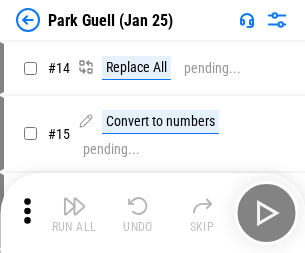 click at bounding box center [74, 206] 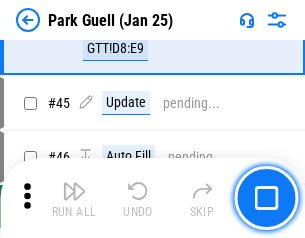 scroll, scrollTop: 2501, scrollLeft: 0, axis: vertical 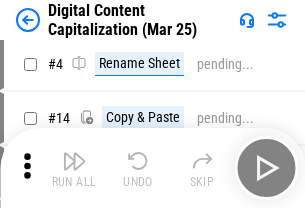 click at bounding box center (74, 161) 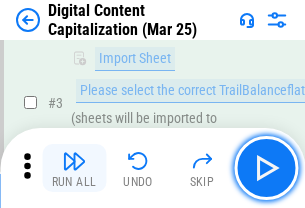 scroll, scrollTop: 187, scrollLeft: 0, axis: vertical 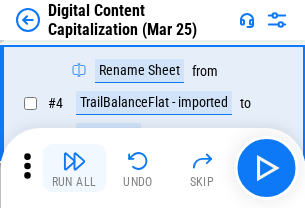 click at bounding box center (74, 161) 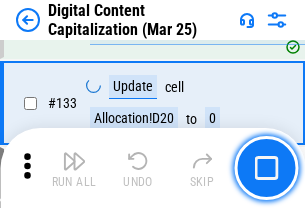 scroll, scrollTop: 2121, scrollLeft: 0, axis: vertical 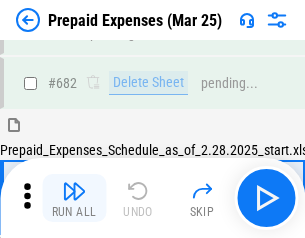 click at bounding box center (74, 191) 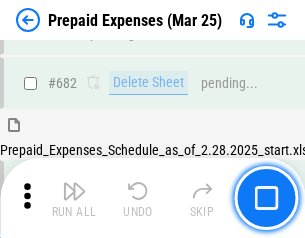 scroll, scrollTop: 5499, scrollLeft: 0, axis: vertical 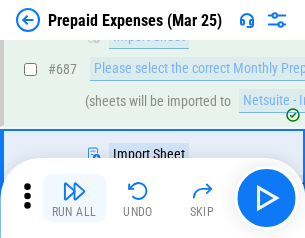 click at bounding box center (74, 191) 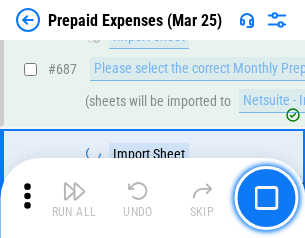 scroll, scrollTop: 5601, scrollLeft: 0, axis: vertical 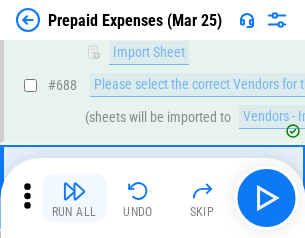 click at bounding box center (74, 191) 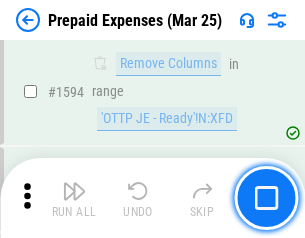 scroll, scrollTop: 19472, scrollLeft: 0, axis: vertical 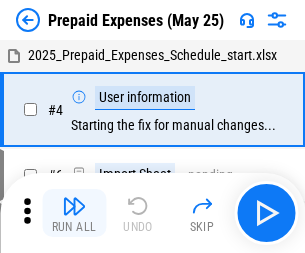 click at bounding box center (74, 206) 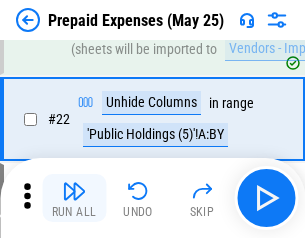 click at bounding box center [74, 191] 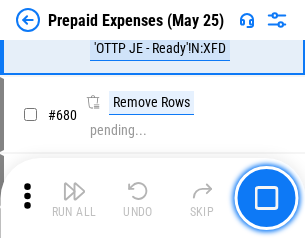 scroll, scrollTop: 6964, scrollLeft: 0, axis: vertical 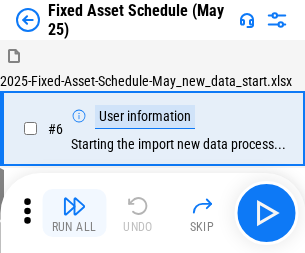 click at bounding box center [74, 206] 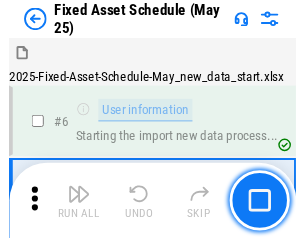 scroll, scrollTop: 210, scrollLeft: 0, axis: vertical 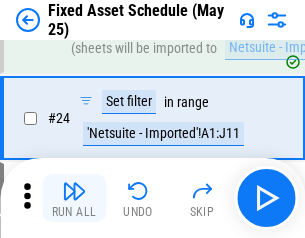 click at bounding box center [74, 191] 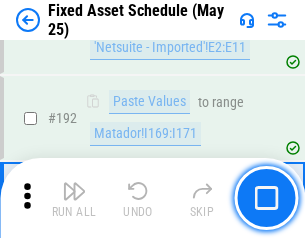 scroll, scrollTop: 5579, scrollLeft: 0, axis: vertical 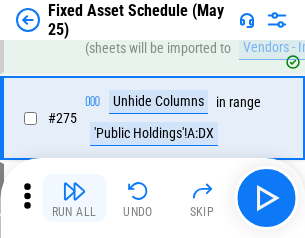 click at bounding box center (74, 191) 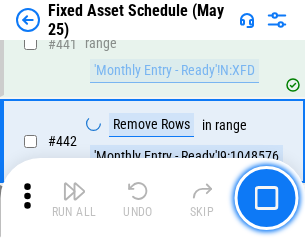 scroll, scrollTop: 8940, scrollLeft: 0, axis: vertical 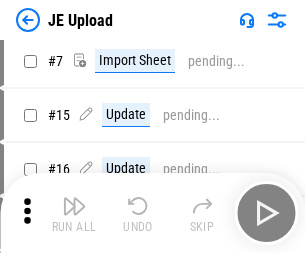 click at bounding box center (74, 206) 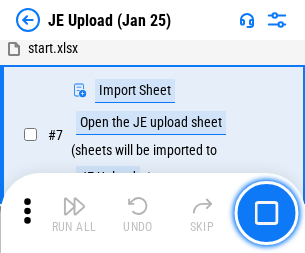 scroll, scrollTop: 145, scrollLeft: 0, axis: vertical 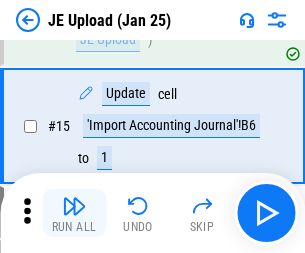 click at bounding box center (74, 206) 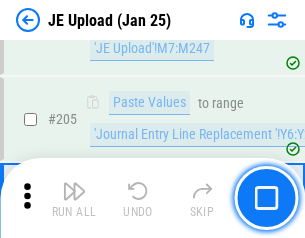 scroll, scrollTop: 4826, scrollLeft: 0, axis: vertical 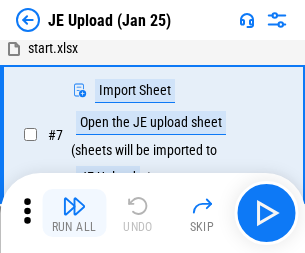 click at bounding box center (74, 206) 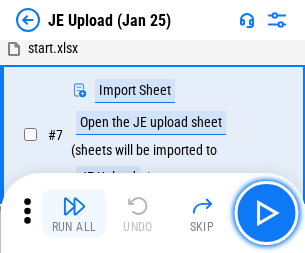scroll, scrollTop: 145, scrollLeft: 0, axis: vertical 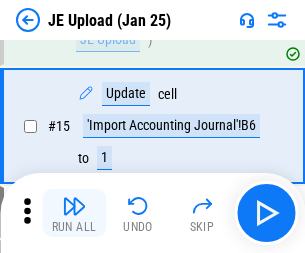 click at bounding box center [74, 206] 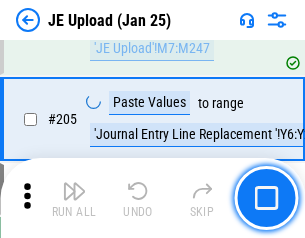 scroll, scrollTop: 4826, scrollLeft: 0, axis: vertical 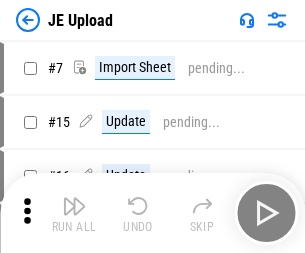 click at bounding box center (74, 206) 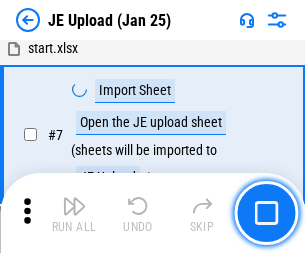 scroll, scrollTop: 145, scrollLeft: 0, axis: vertical 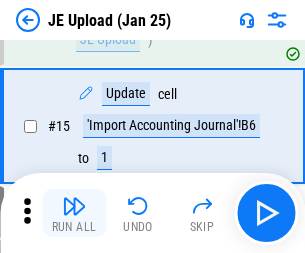 click at bounding box center [74, 206] 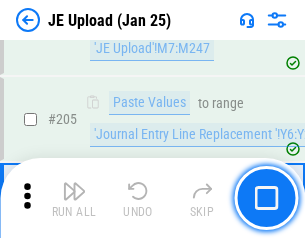 scroll, scrollTop: 4826, scrollLeft: 0, axis: vertical 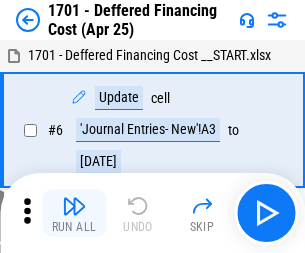 click at bounding box center [74, 206] 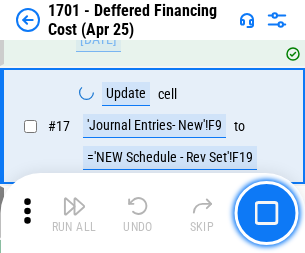 scroll, scrollTop: 240, scrollLeft: 0, axis: vertical 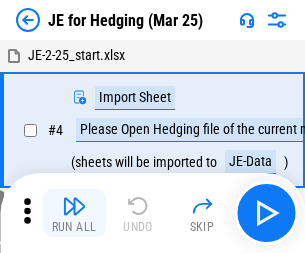 click at bounding box center [74, 206] 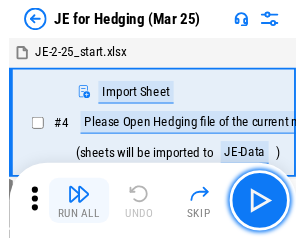 scroll, scrollTop: 113, scrollLeft: 0, axis: vertical 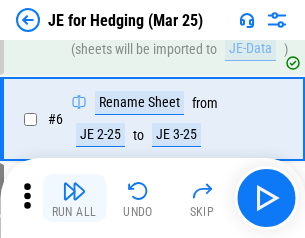 click at bounding box center [74, 191] 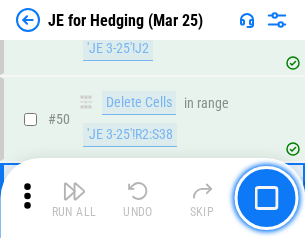 scroll, scrollTop: 1295, scrollLeft: 0, axis: vertical 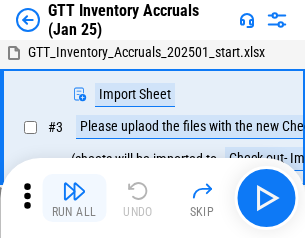 click at bounding box center [74, 191] 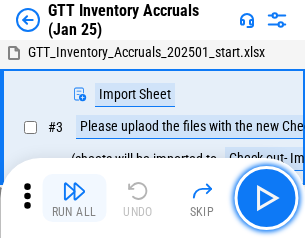 scroll, scrollTop: 129, scrollLeft: 0, axis: vertical 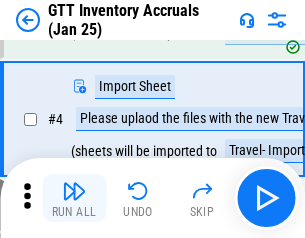 click at bounding box center [74, 191] 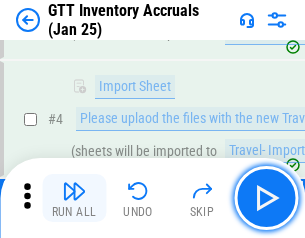 scroll, scrollTop: 231, scrollLeft: 0, axis: vertical 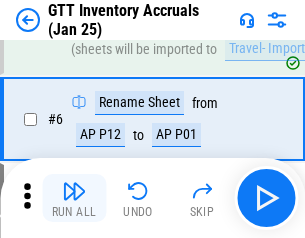 click at bounding box center (74, 191) 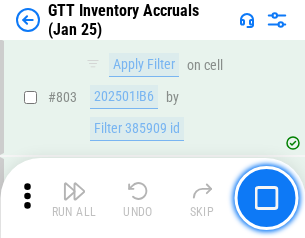scroll, scrollTop: 15180, scrollLeft: 0, axis: vertical 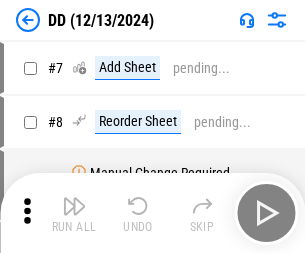 click at bounding box center [74, 206] 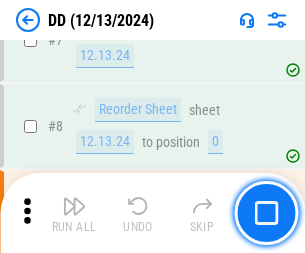 scroll, scrollTop: 193, scrollLeft: 0, axis: vertical 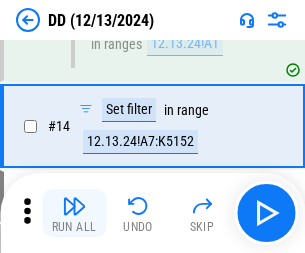 click at bounding box center [74, 206] 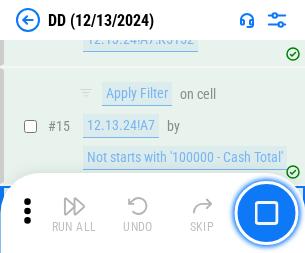 scroll, scrollTop: 514, scrollLeft: 0, axis: vertical 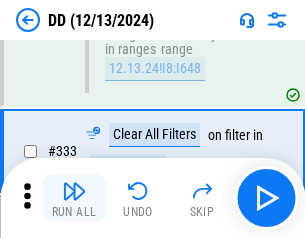 click at bounding box center (74, 191) 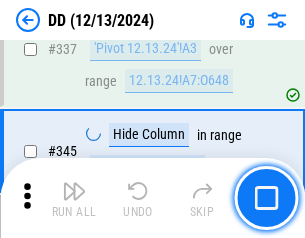 scroll, scrollTop: 9572, scrollLeft: 0, axis: vertical 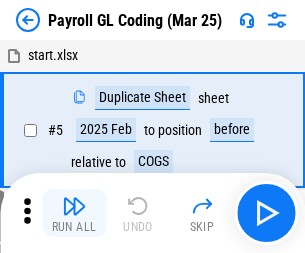 click at bounding box center (74, 206) 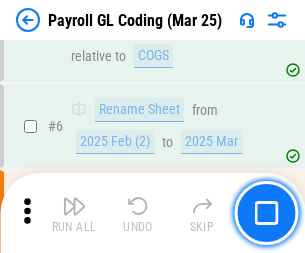 scroll, scrollTop: 240, scrollLeft: 0, axis: vertical 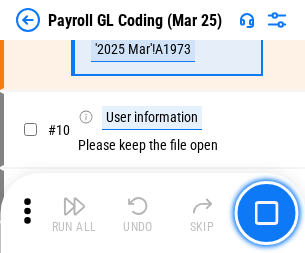 click at bounding box center (74, 206) 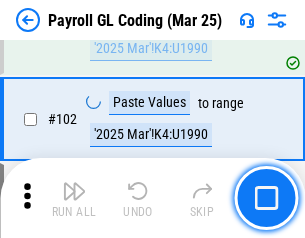 scroll, scrollTop: 4692, scrollLeft: 0, axis: vertical 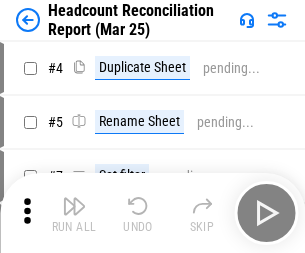 click at bounding box center [74, 206] 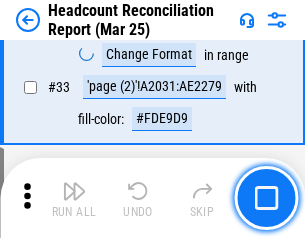 scroll, scrollTop: 1841, scrollLeft: 0, axis: vertical 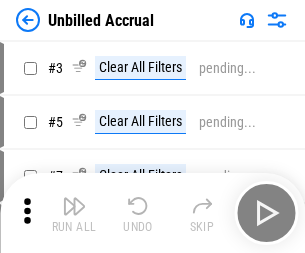 click at bounding box center [74, 206] 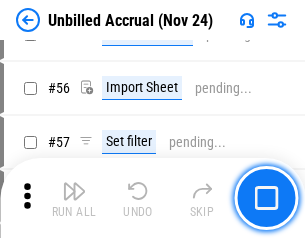 scroll, scrollTop: 2088, scrollLeft: 0, axis: vertical 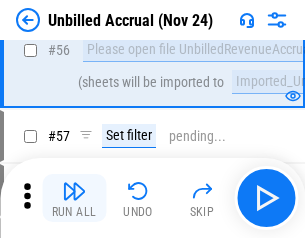 click at bounding box center (74, 191) 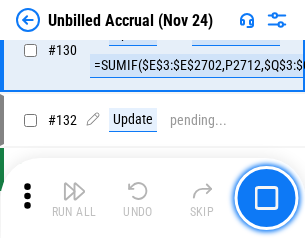 scroll, scrollTop: 5957, scrollLeft: 0, axis: vertical 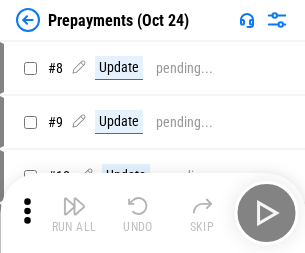 click at bounding box center (74, 206) 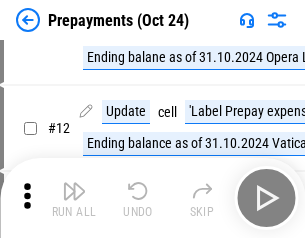 scroll, scrollTop: 125, scrollLeft: 0, axis: vertical 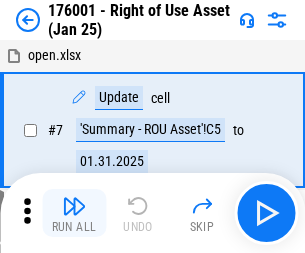 click at bounding box center (74, 206) 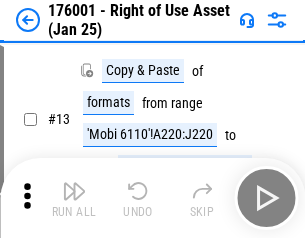 scroll, scrollTop: 129, scrollLeft: 0, axis: vertical 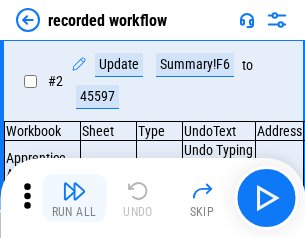 click at bounding box center (74, 191) 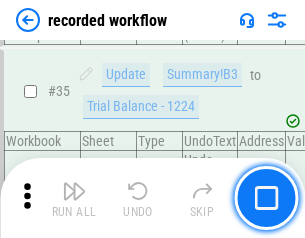 scroll, scrollTop: 6251, scrollLeft: 0, axis: vertical 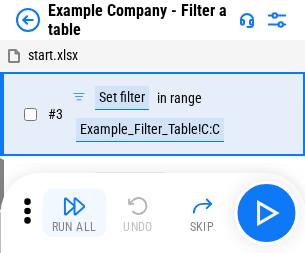 click at bounding box center (74, 206) 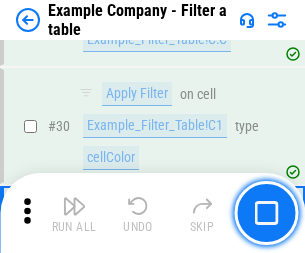 scroll, scrollTop: 1830, scrollLeft: 0, axis: vertical 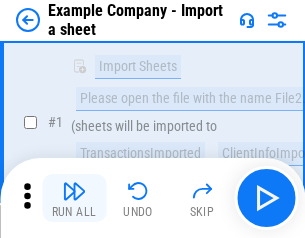 click at bounding box center [74, 191] 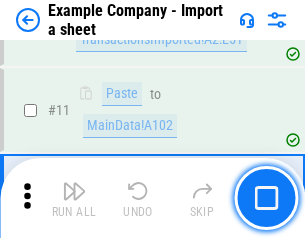 scroll, scrollTop: 442, scrollLeft: 0, axis: vertical 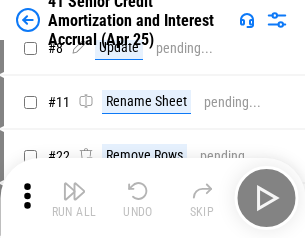 click at bounding box center (74, 191) 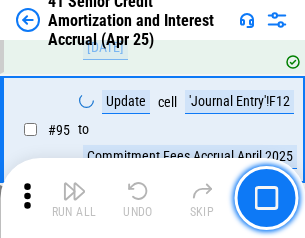 scroll, scrollTop: 1584, scrollLeft: 0, axis: vertical 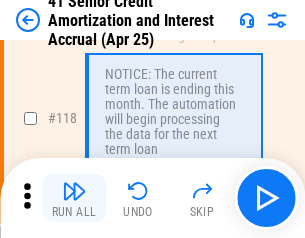click at bounding box center [74, 191] 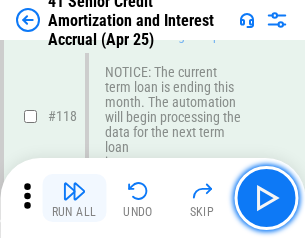 scroll, scrollTop: 1887, scrollLeft: 0, axis: vertical 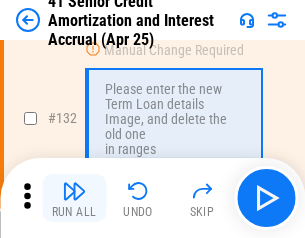 click at bounding box center (74, 191) 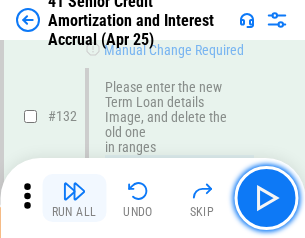 scroll, scrollTop: 2090, scrollLeft: 0, axis: vertical 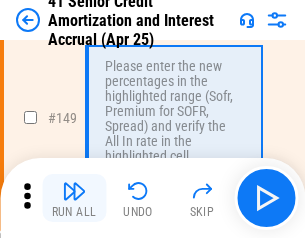 click at bounding box center (74, 191) 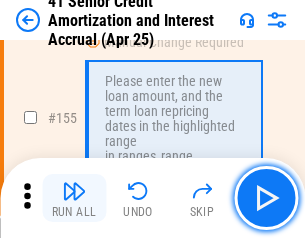 click at bounding box center [74, 191] 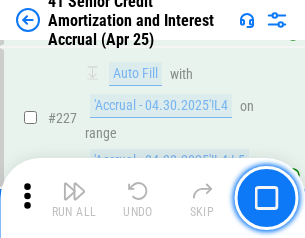 scroll, scrollTop: 4479, scrollLeft: 0, axis: vertical 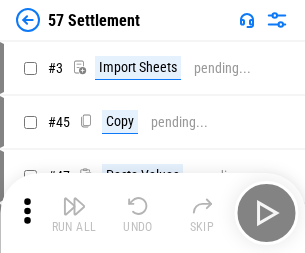 click at bounding box center [74, 206] 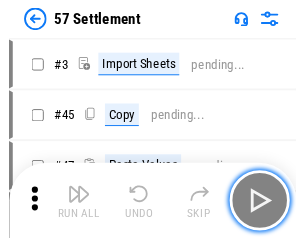 scroll, scrollTop: 19, scrollLeft: 0, axis: vertical 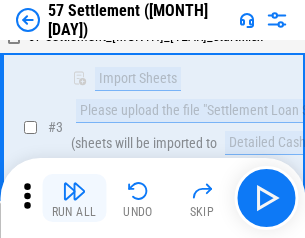 click at bounding box center (74, 191) 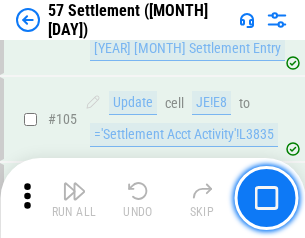 scroll, scrollTop: 1263, scrollLeft: 0, axis: vertical 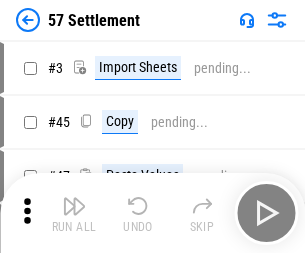 click at bounding box center (74, 206) 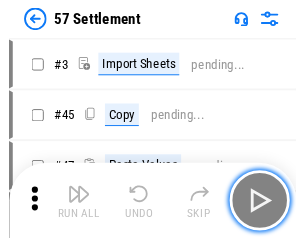 scroll, scrollTop: 19, scrollLeft: 0, axis: vertical 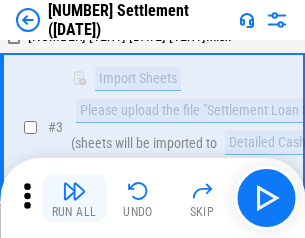 click at bounding box center (74, 191) 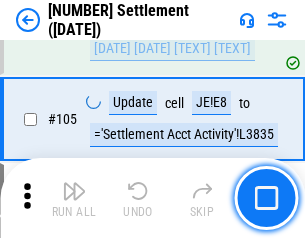 scroll, scrollTop: 1263, scrollLeft: 0, axis: vertical 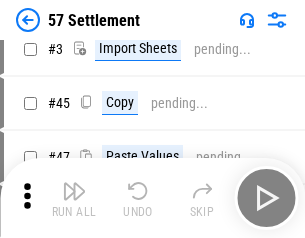 click at bounding box center [74, 191] 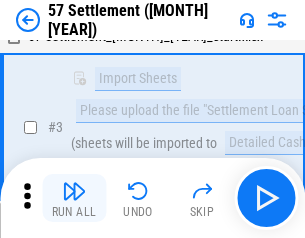 click at bounding box center (74, 191) 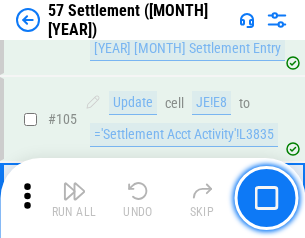 scroll, scrollTop: 1263, scrollLeft: 0, axis: vertical 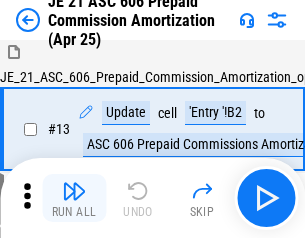 click at bounding box center (74, 191) 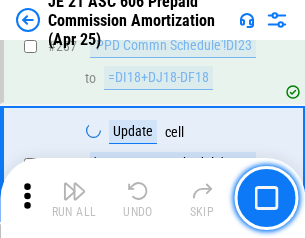 scroll, scrollTop: 3680, scrollLeft: 0, axis: vertical 